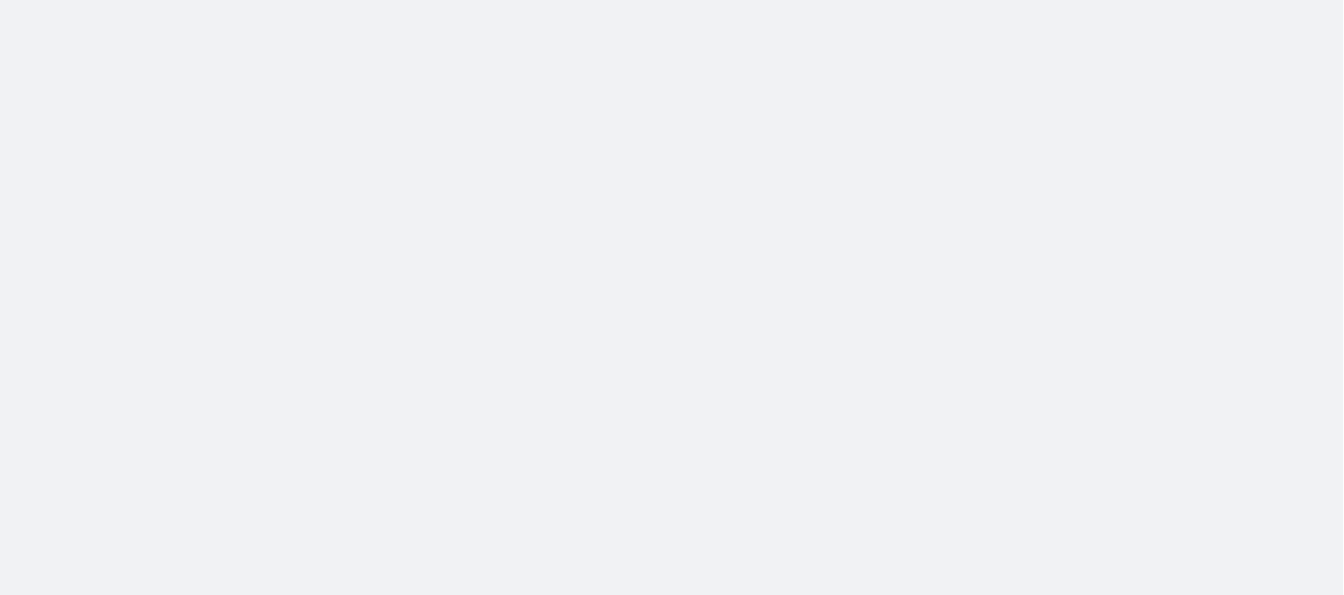 scroll, scrollTop: 0, scrollLeft: 0, axis: both 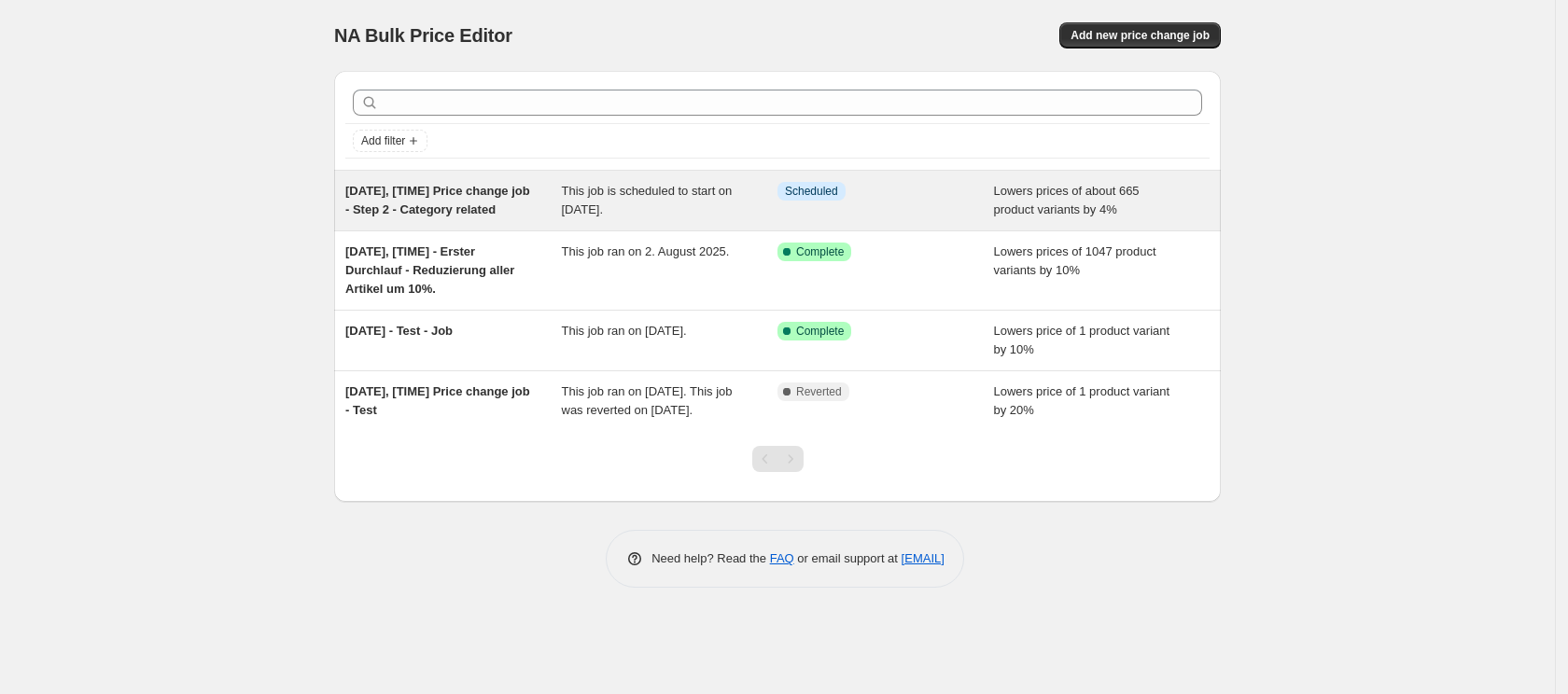 click on "[DATE], [TIME] Price change job - Step 2 - Category related" at bounding box center [438, 200] 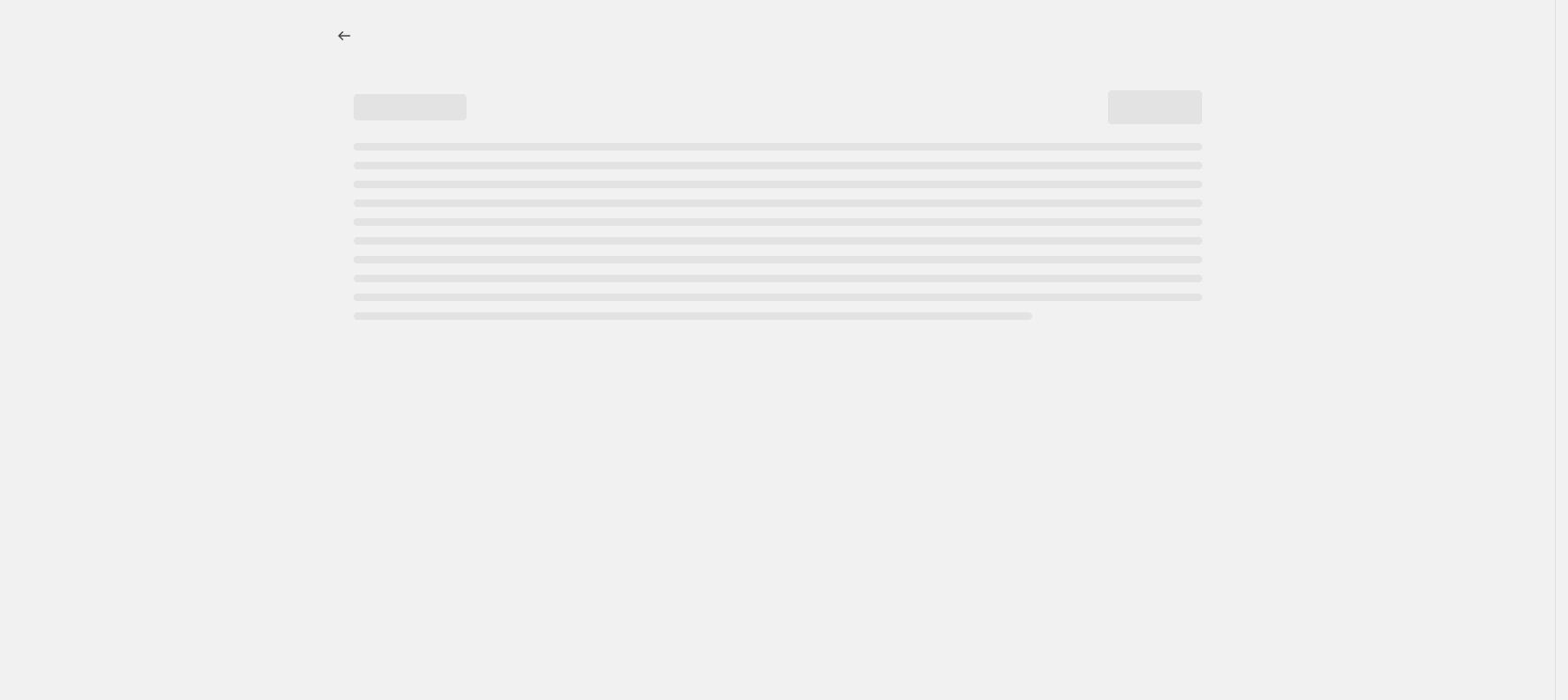 select on "percentage" 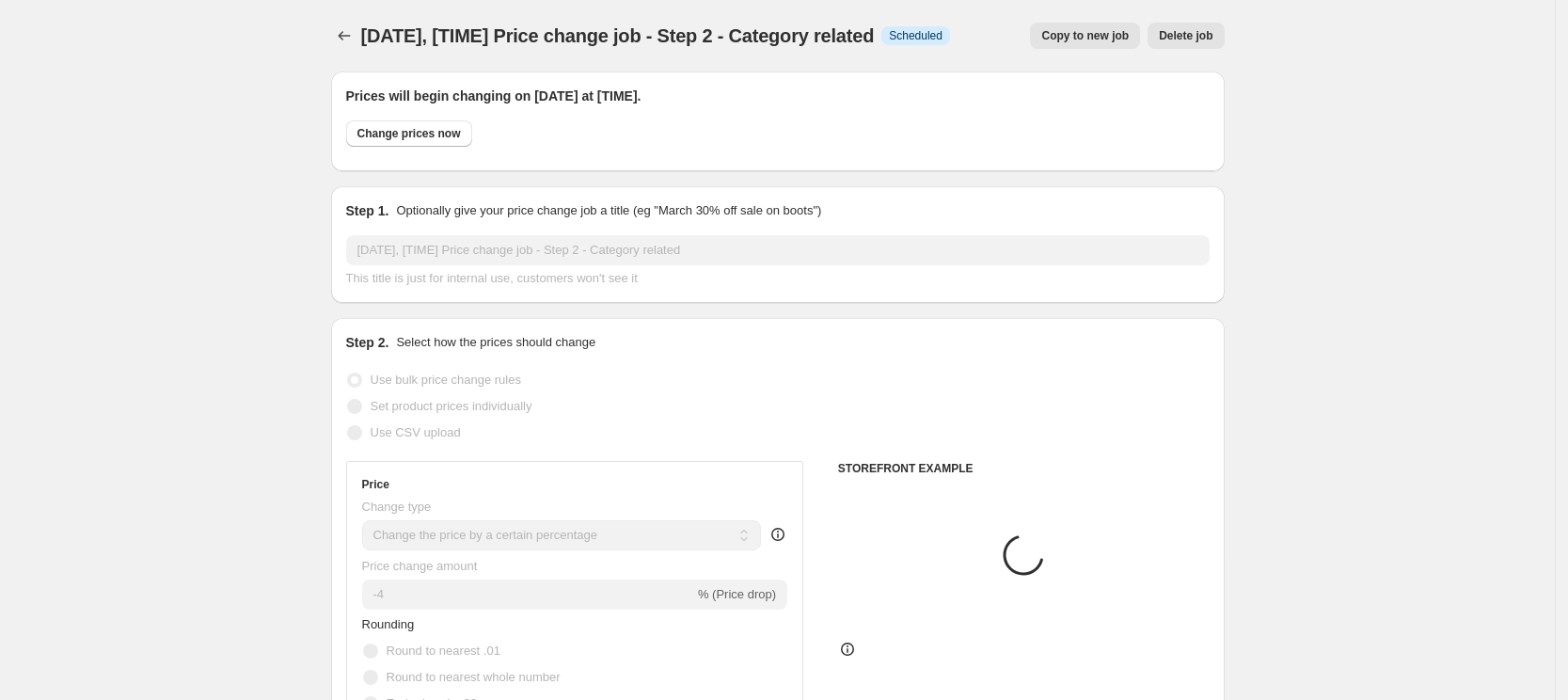 select on "collection" 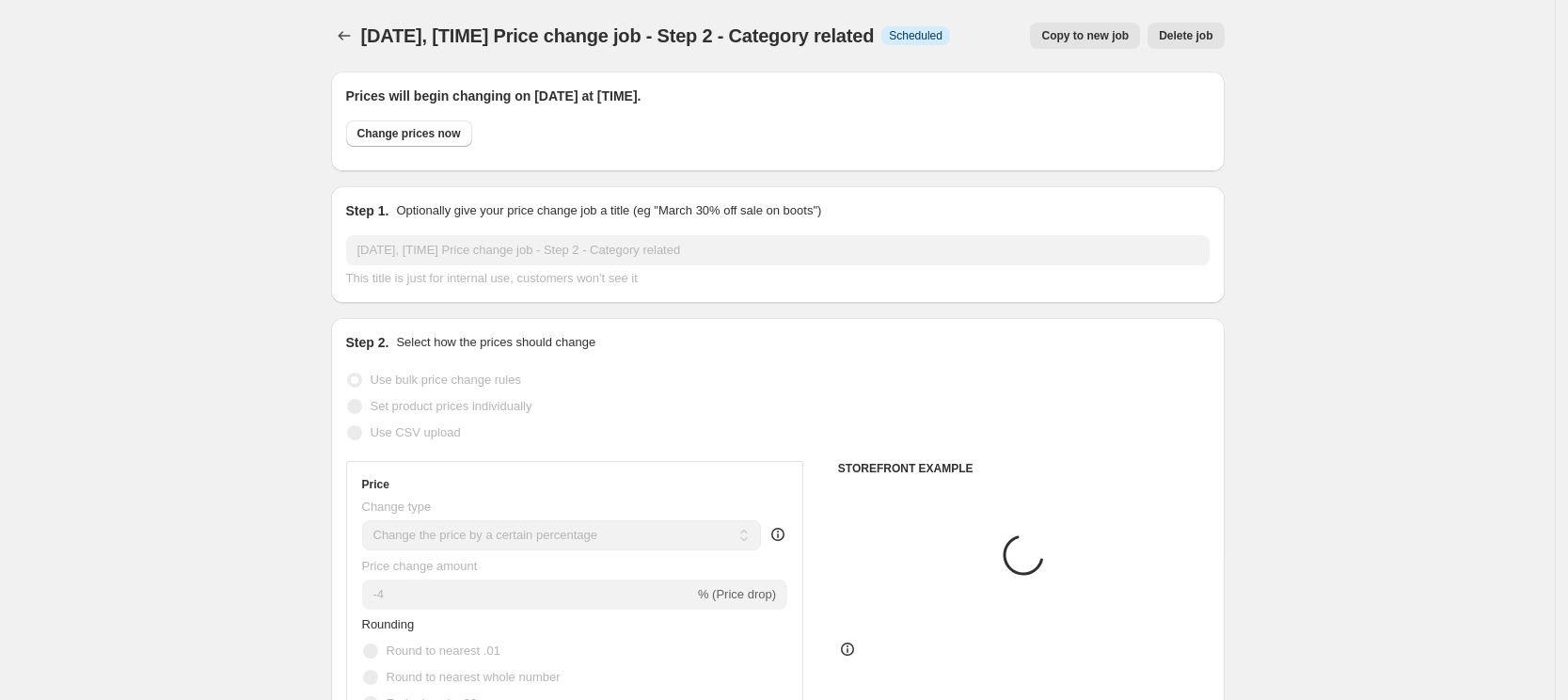 select on "collection" 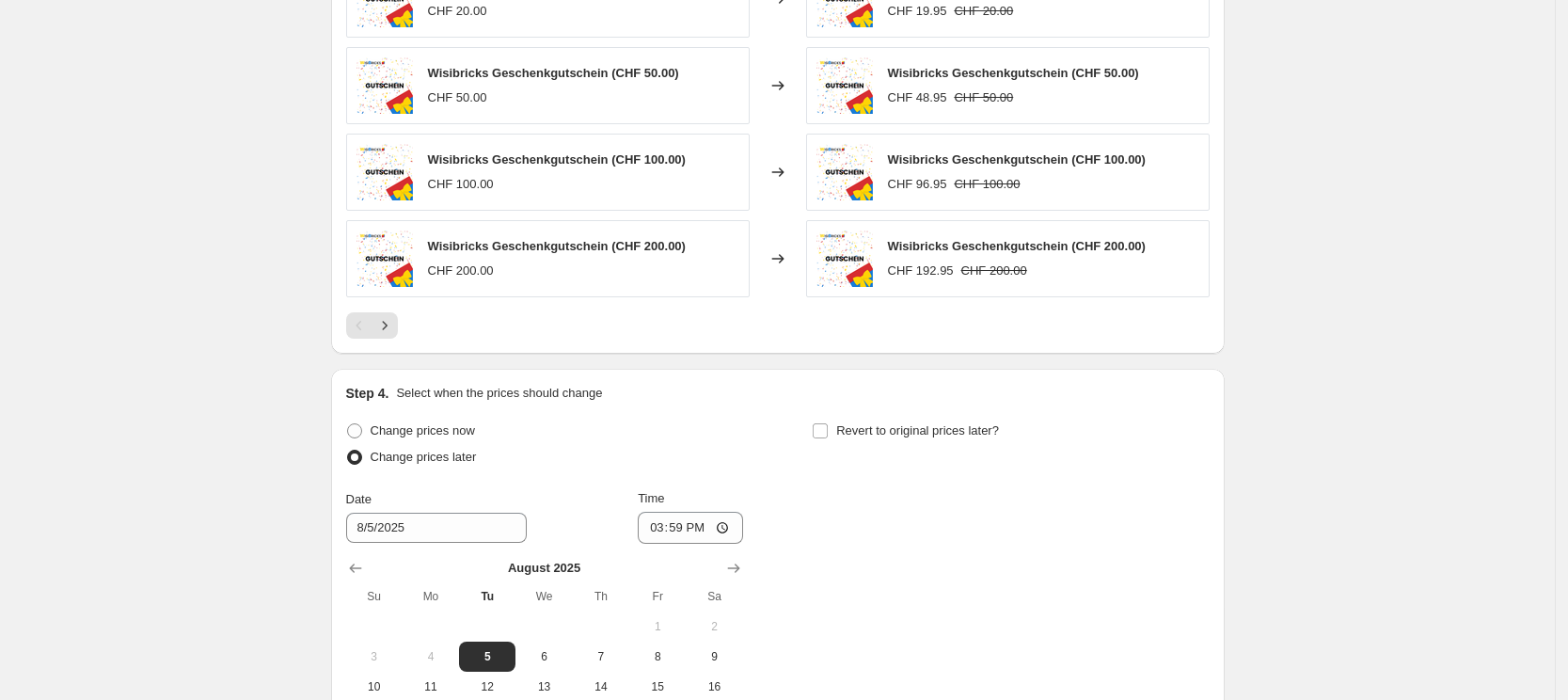 scroll, scrollTop: 2352, scrollLeft: 0, axis: vertical 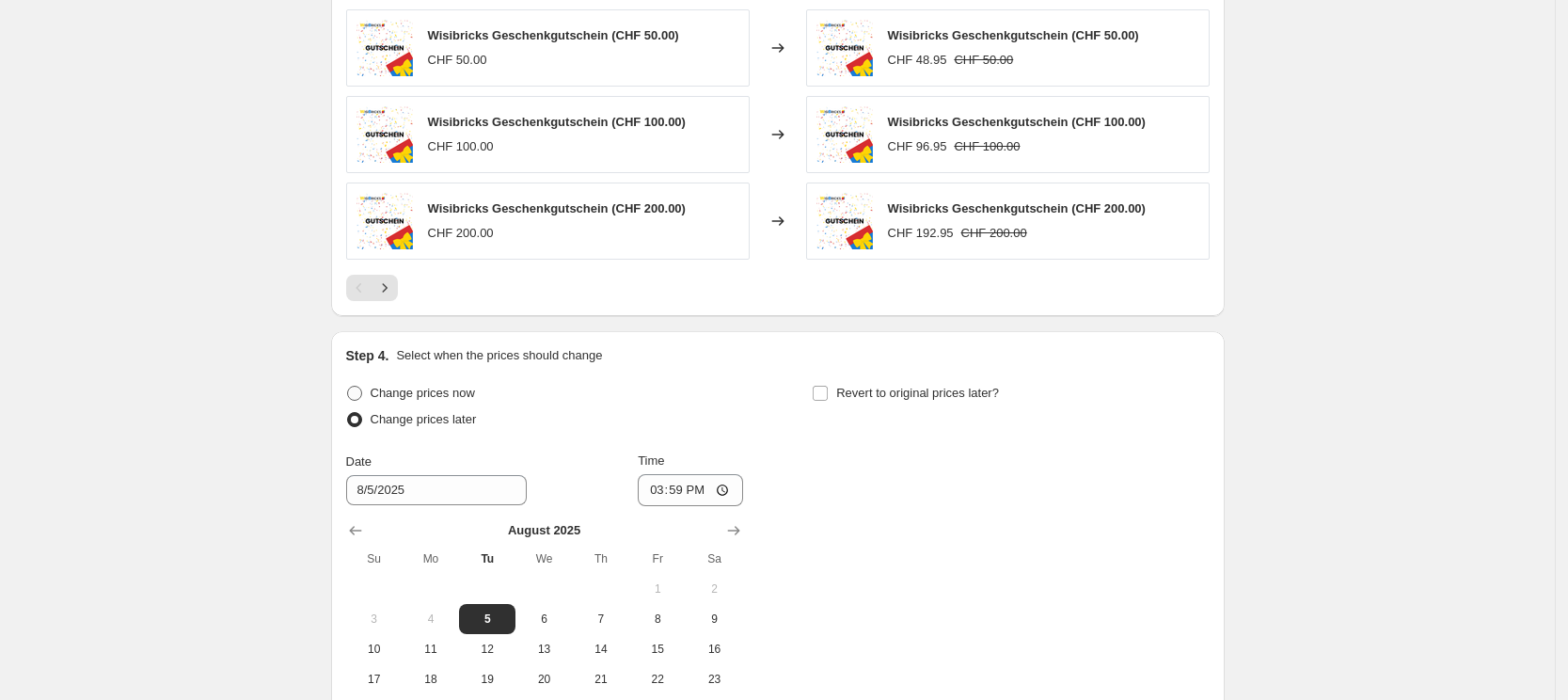 click on "Change prices now" at bounding box center (422, 392) 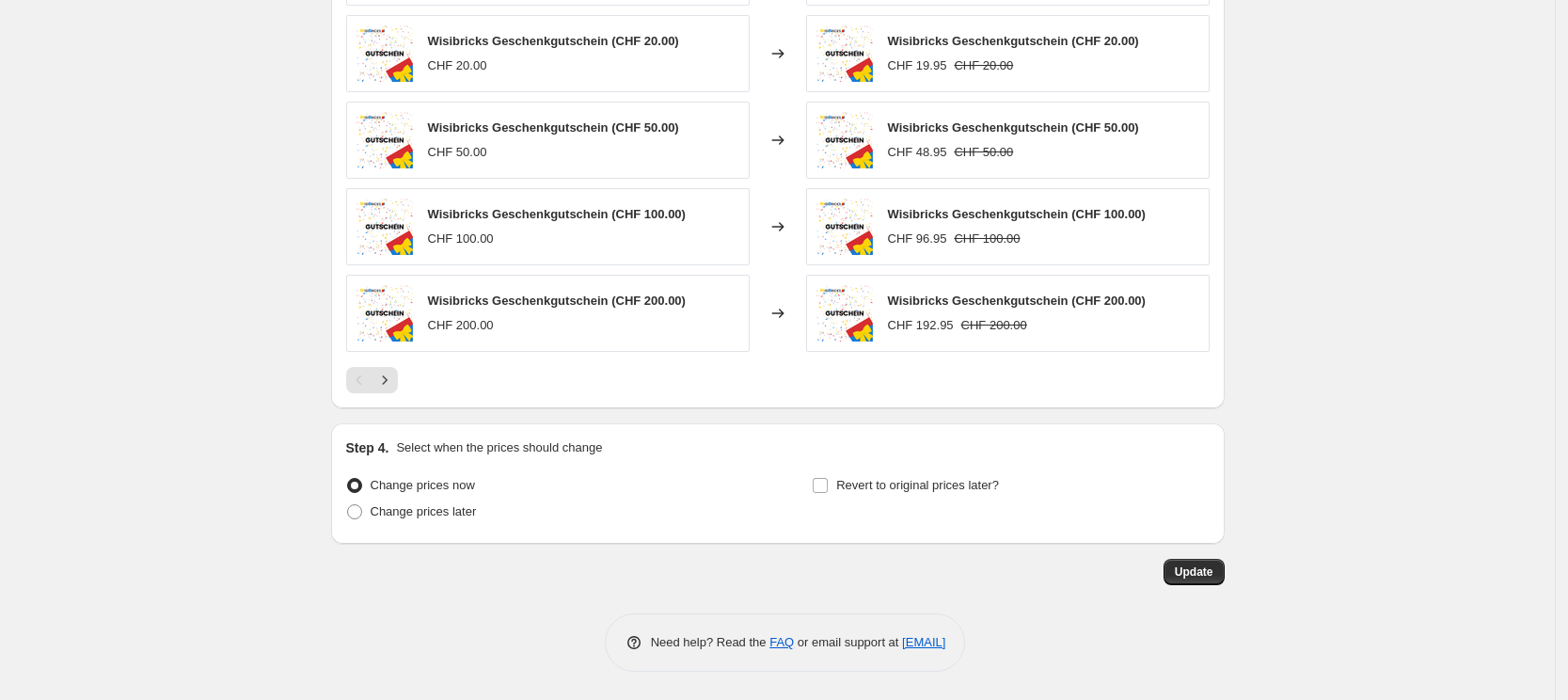 scroll, scrollTop: 2261, scrollLeft: 0, axis: vertical 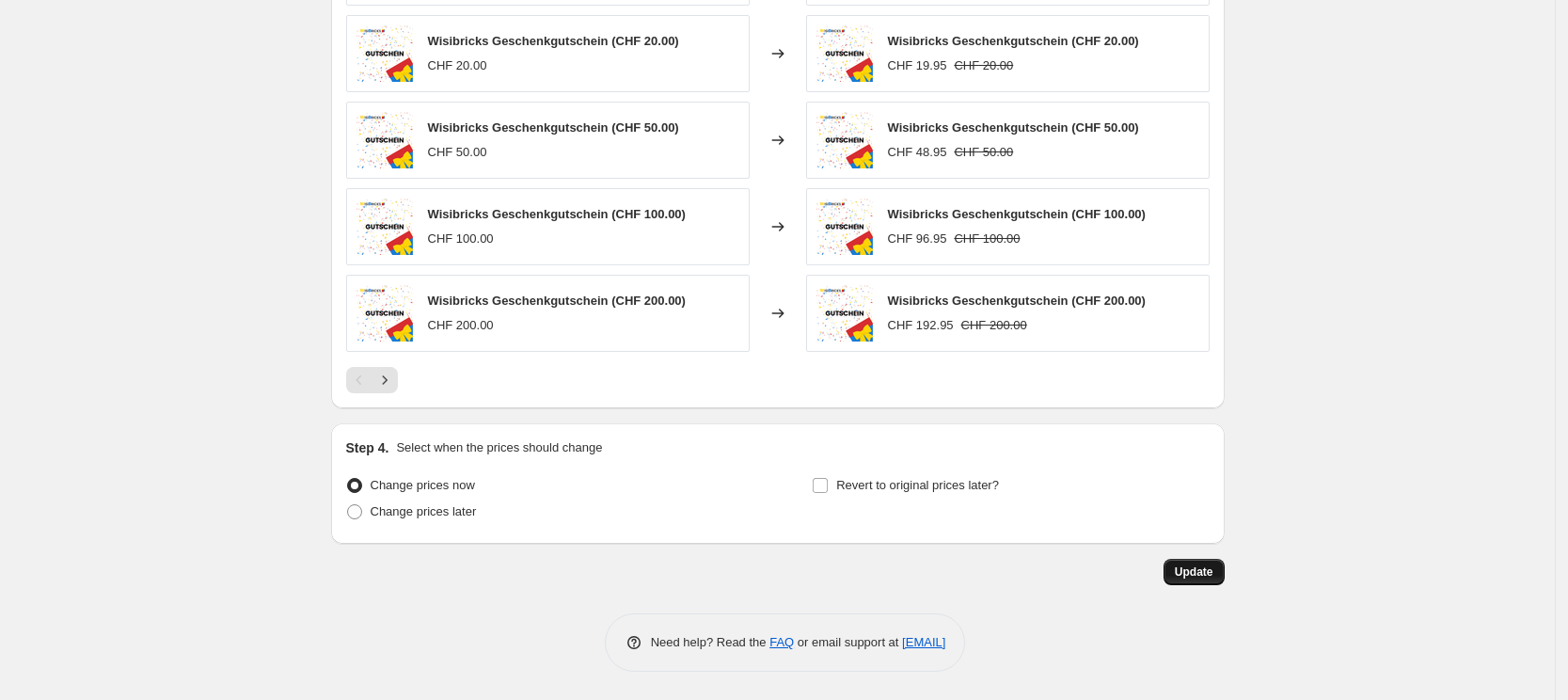 click on "Update" at bounding box center (1194, 572) 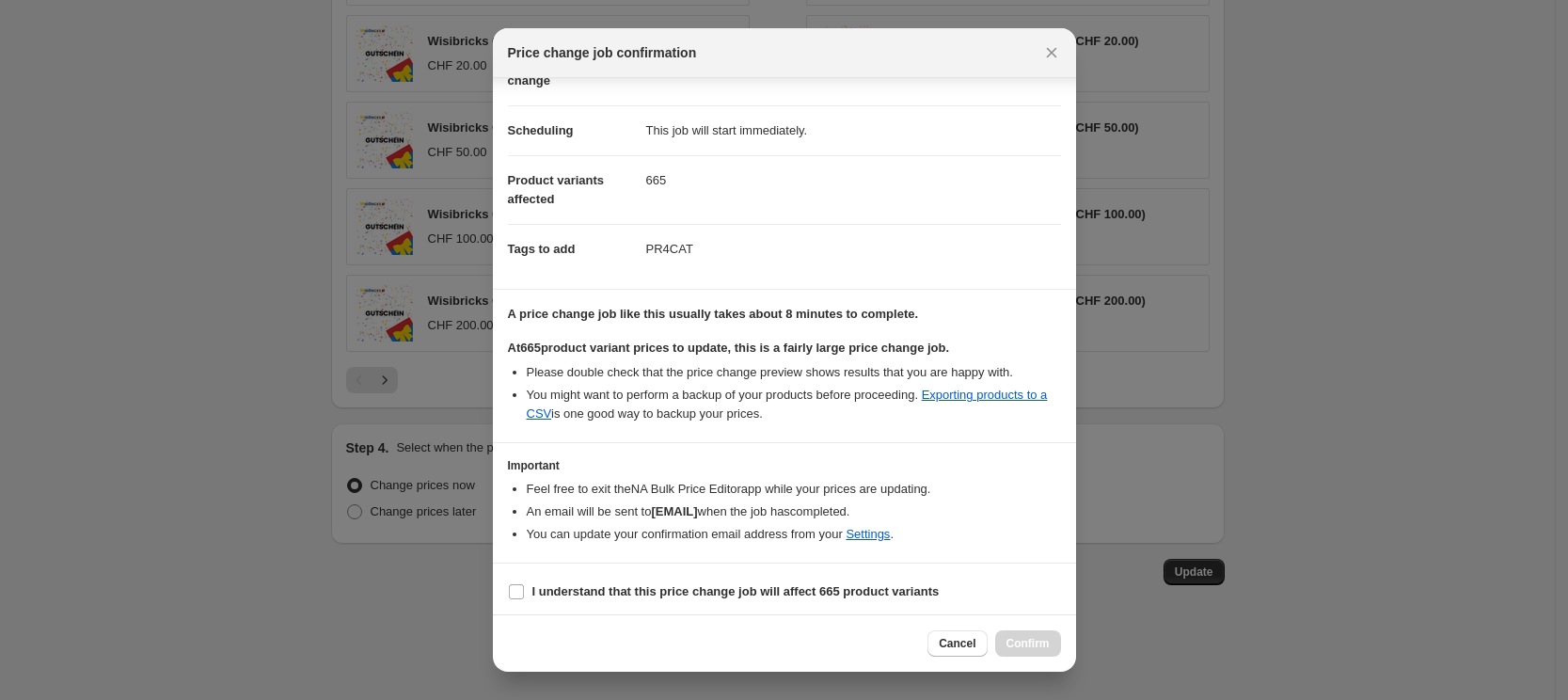 scroll, scrollTop: 130, scrollLeft: 0, axis: vertical 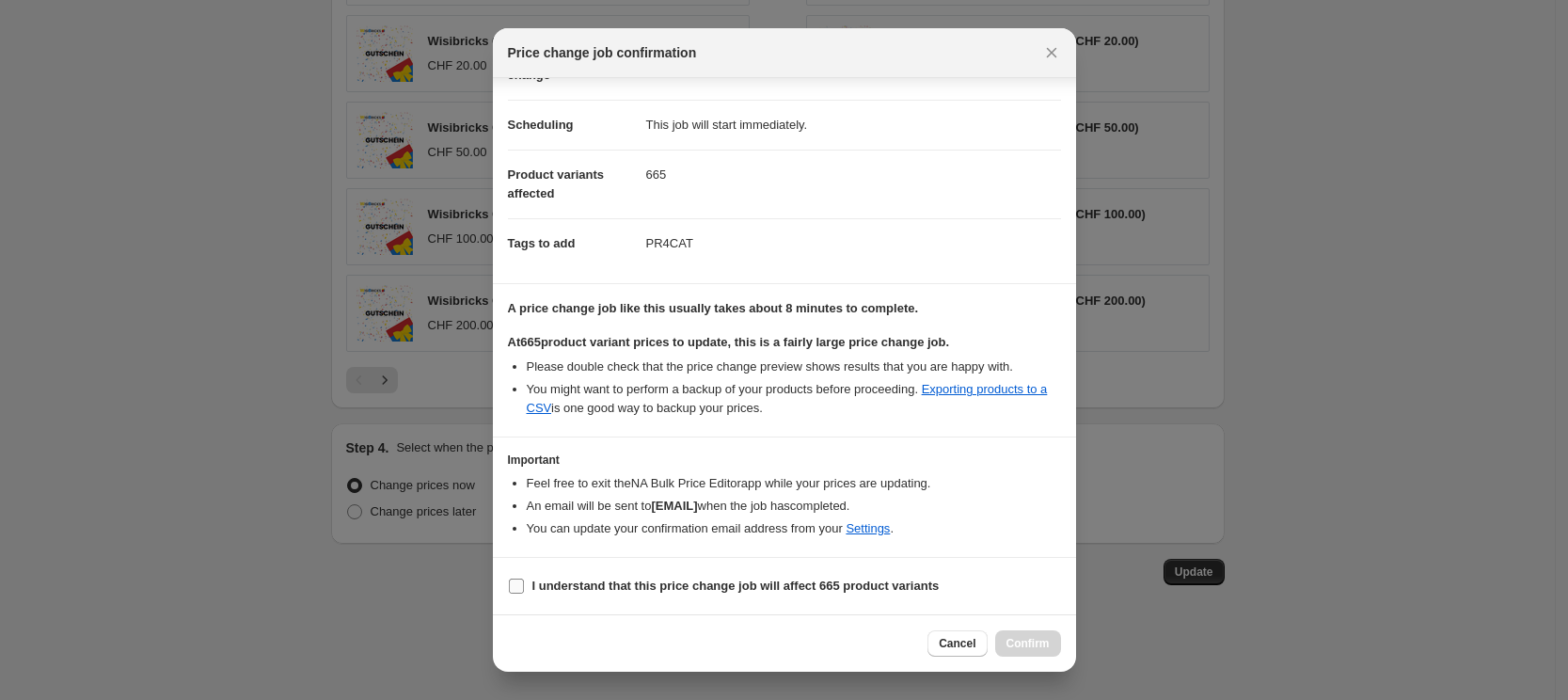 click on "I understand that this price change job will affect 665 product variants" at bounding box center [516, 586] 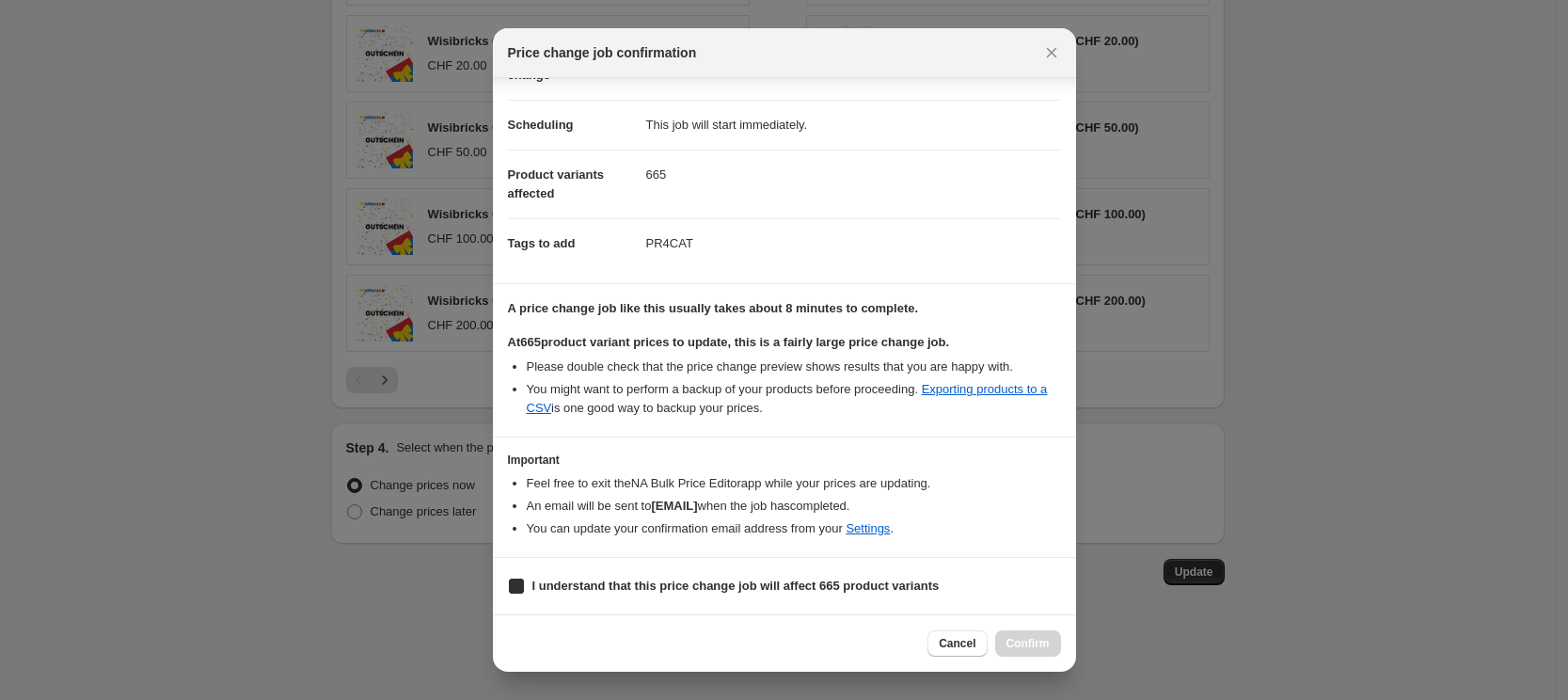 checkbox on "true" 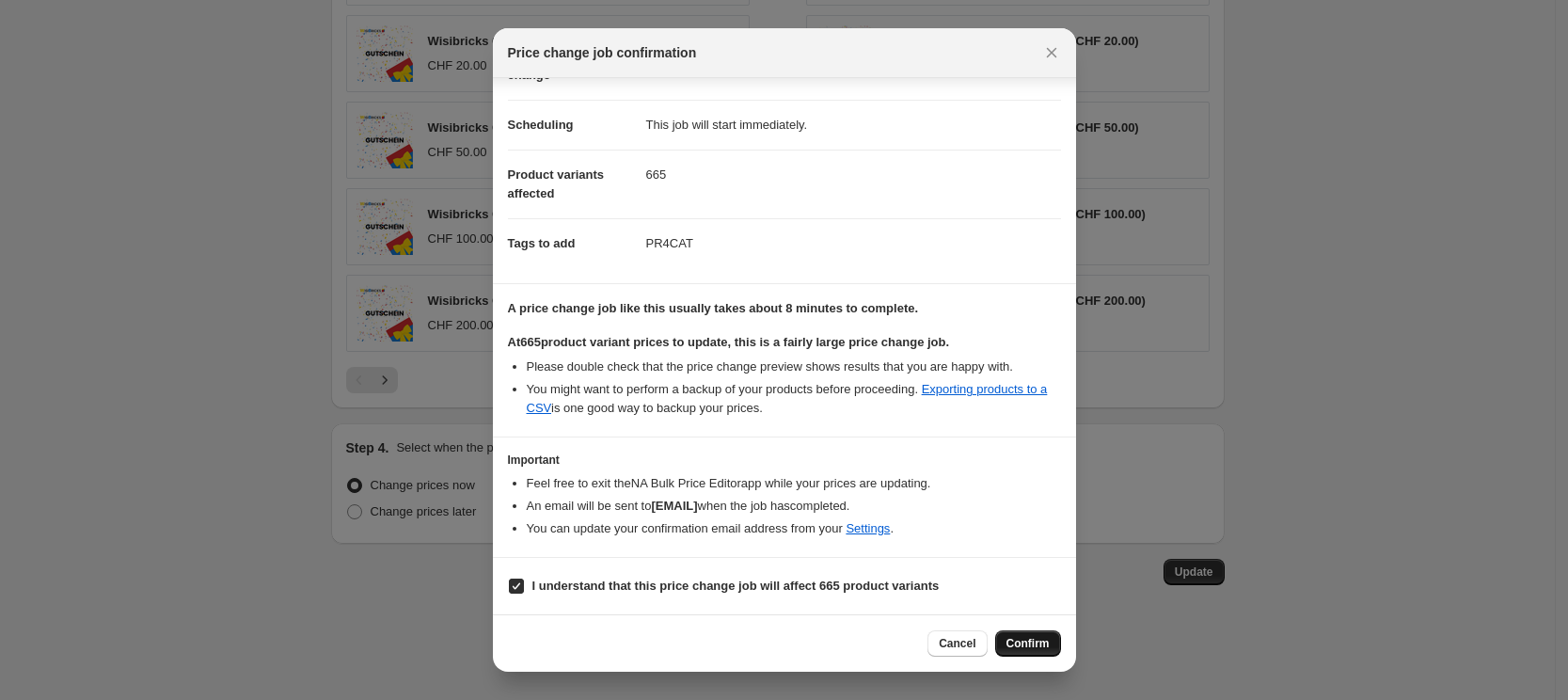 click on "Confirm" at bounding box center (1028, 644) 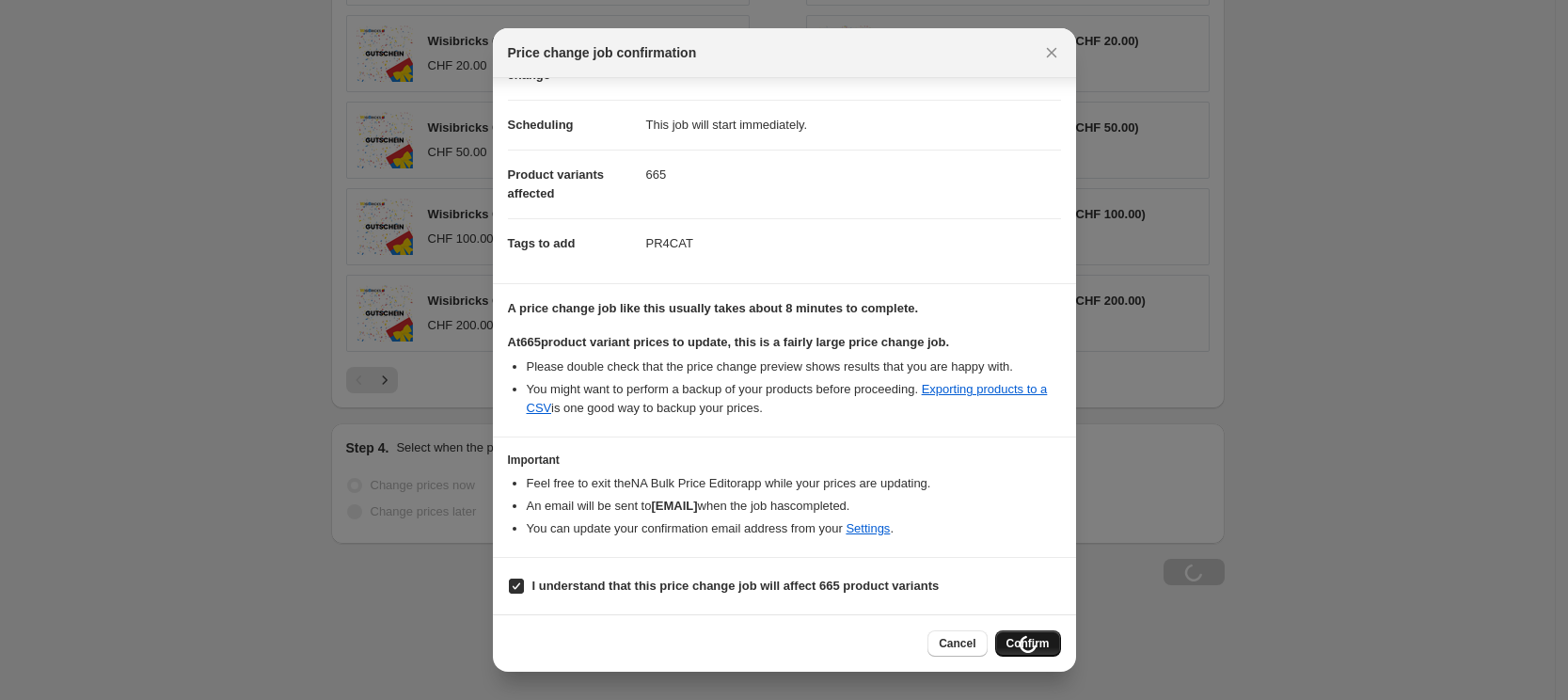 scroll, scrollTop: 2210, scrollLeft: 0, axis: vertical 